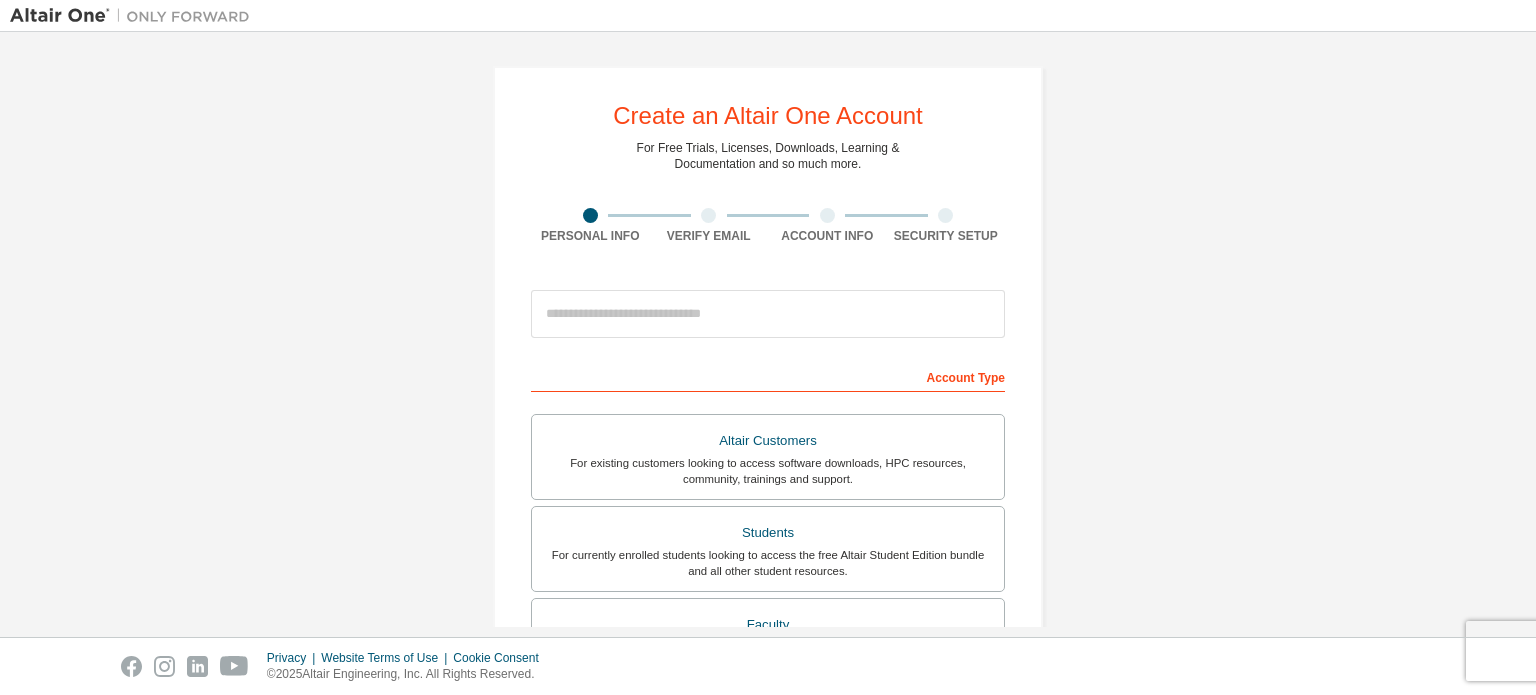 scroll, scrollTop: 0, scrollLeft: 0, axis: both 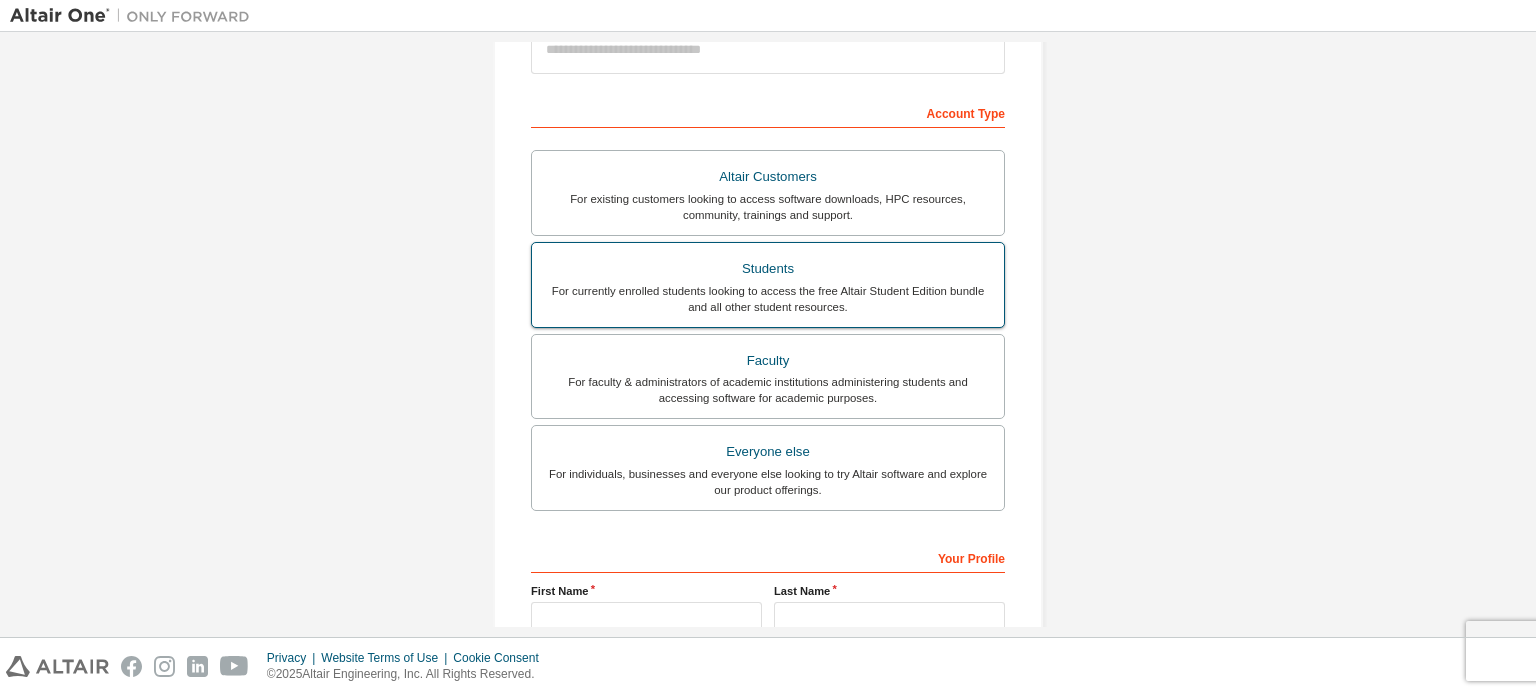 click on "For currently enrolled students looking to access the free Altair Student Edition bundle and all other student resources." at bounding box center (768, 299) 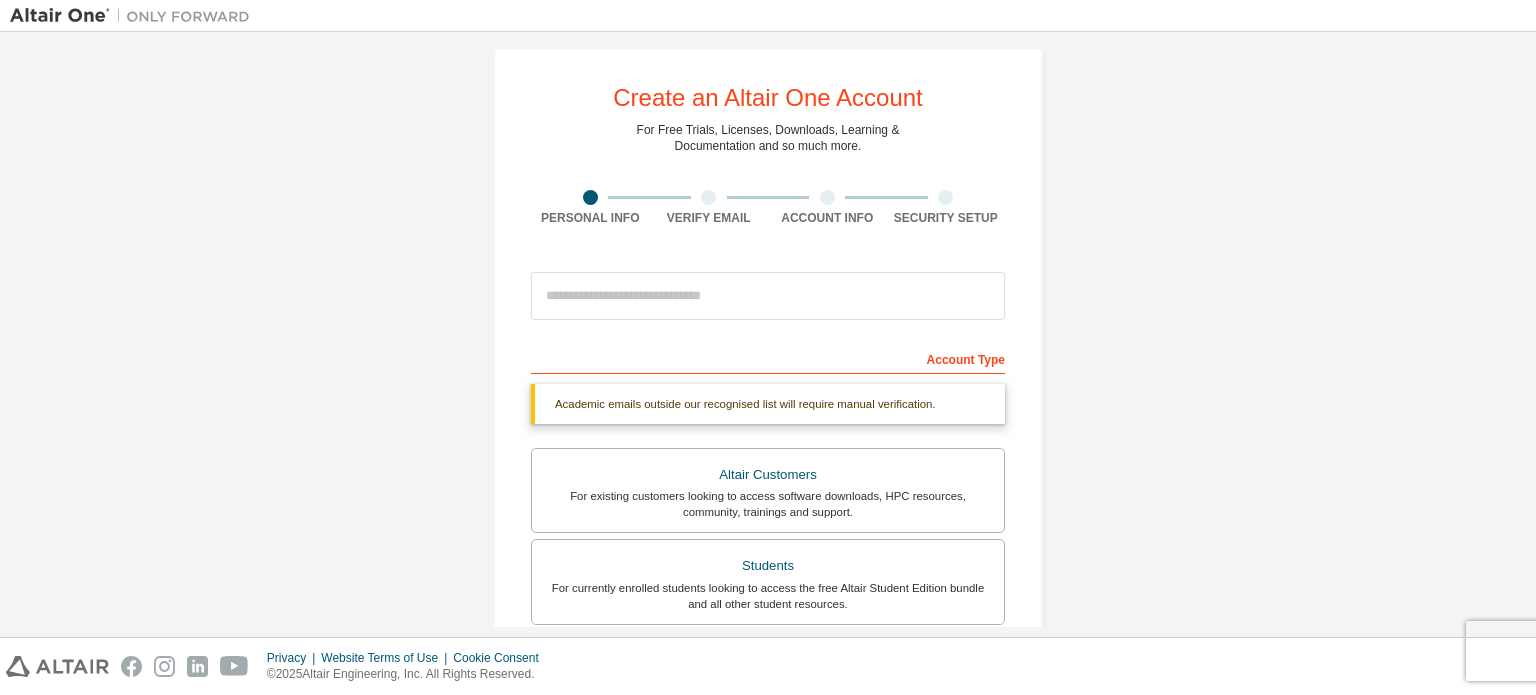 scroll, scrollTop: 16, scrollLeft: 0, axis: vertical 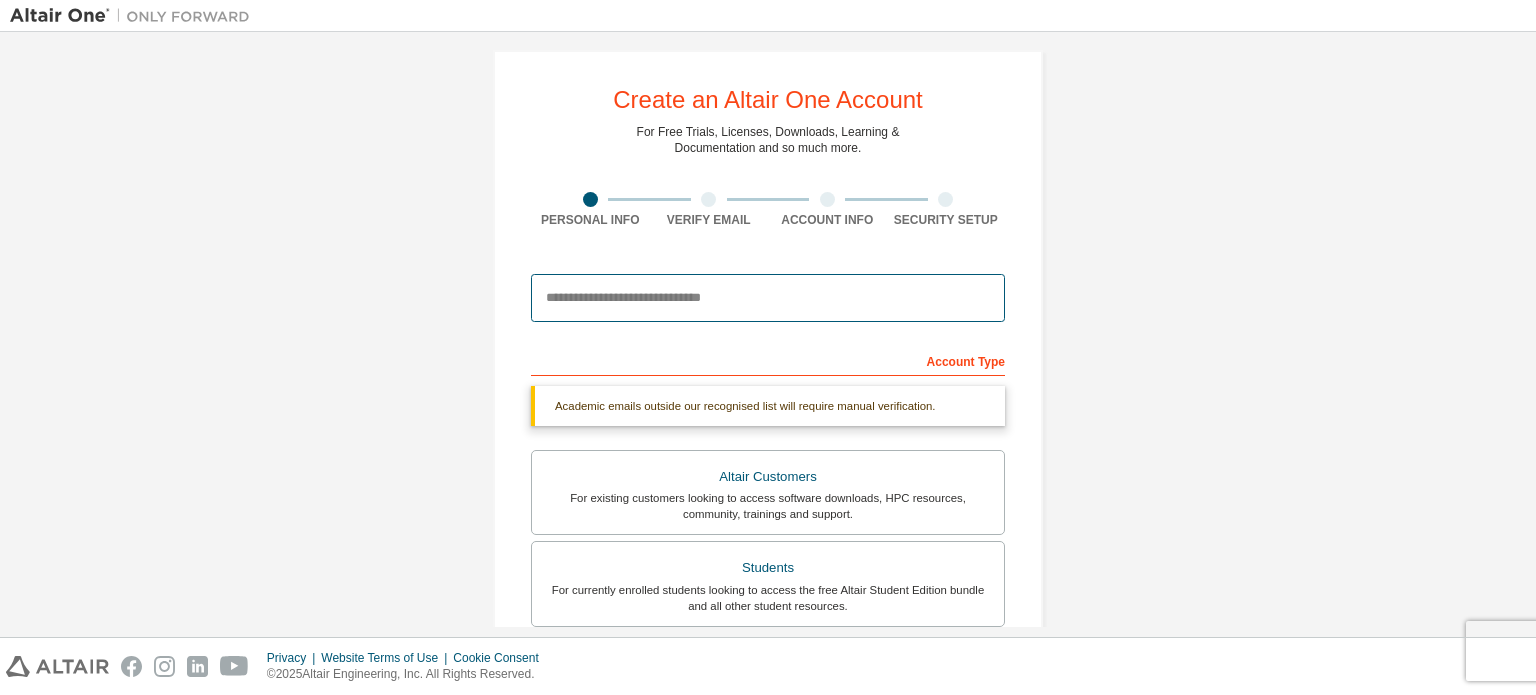 click at bounding box center [768, 298] 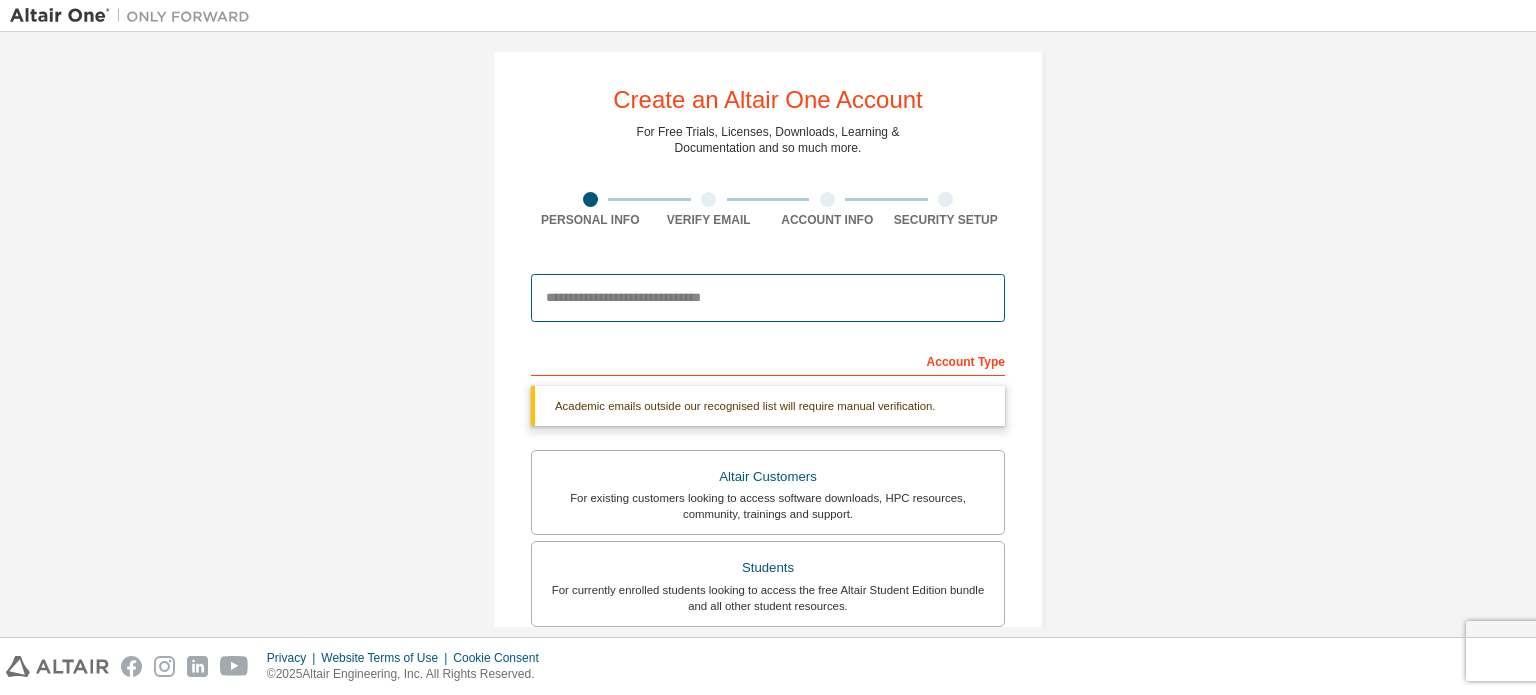 type on "**********" 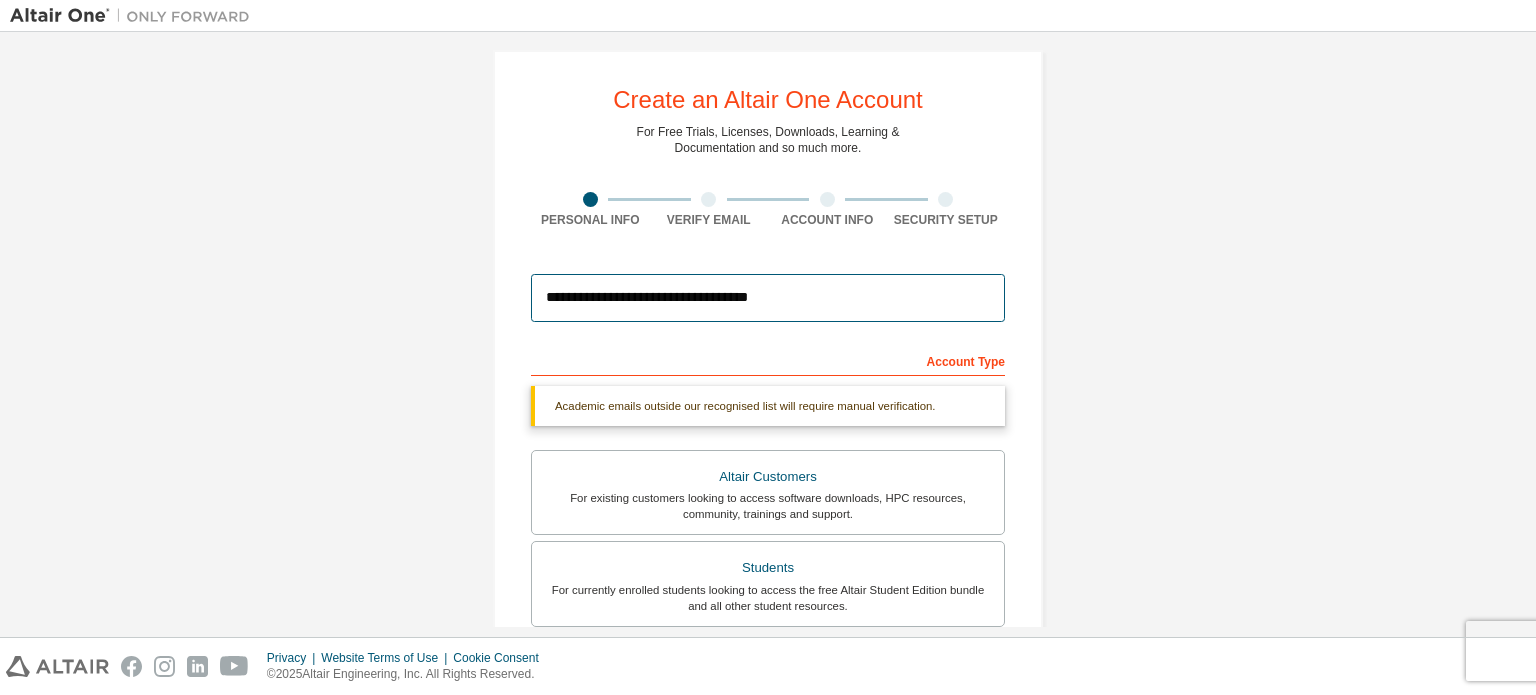 type on "*********" 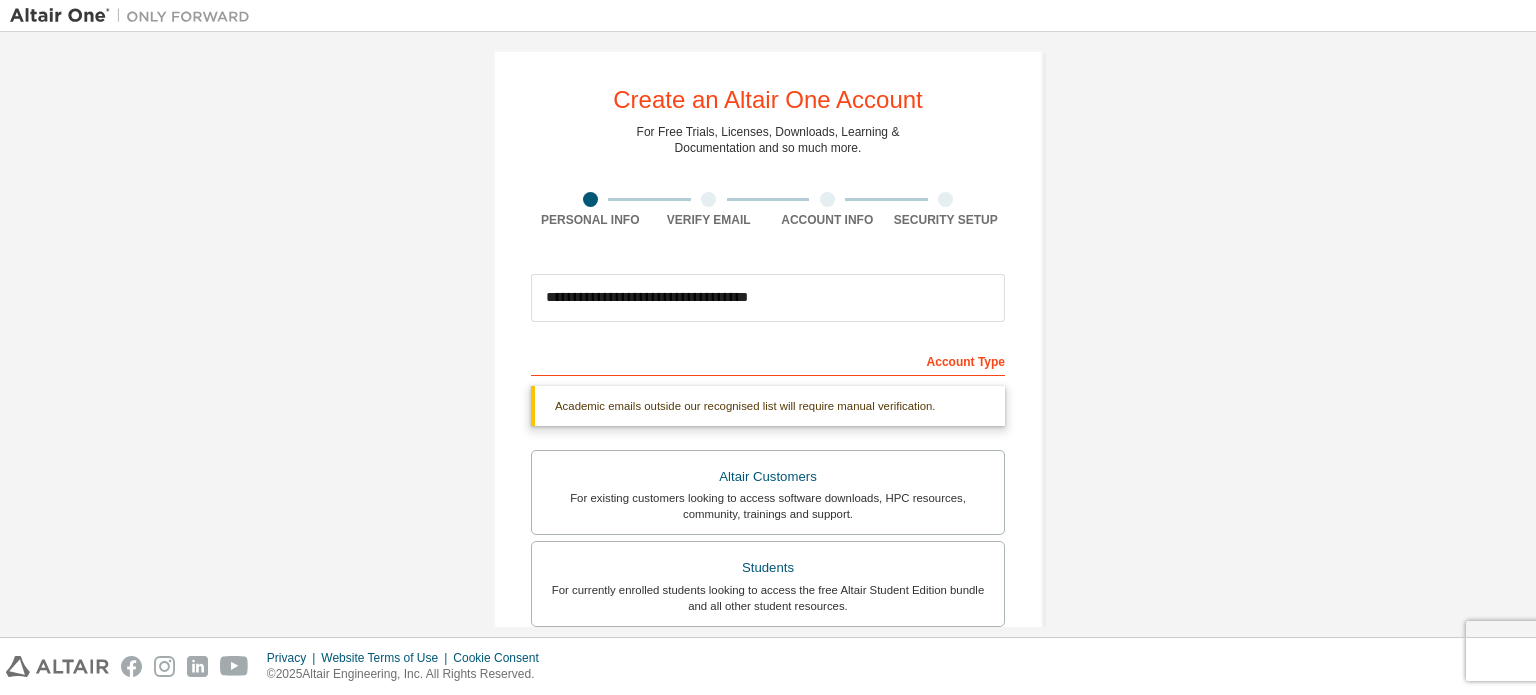 type on "****" 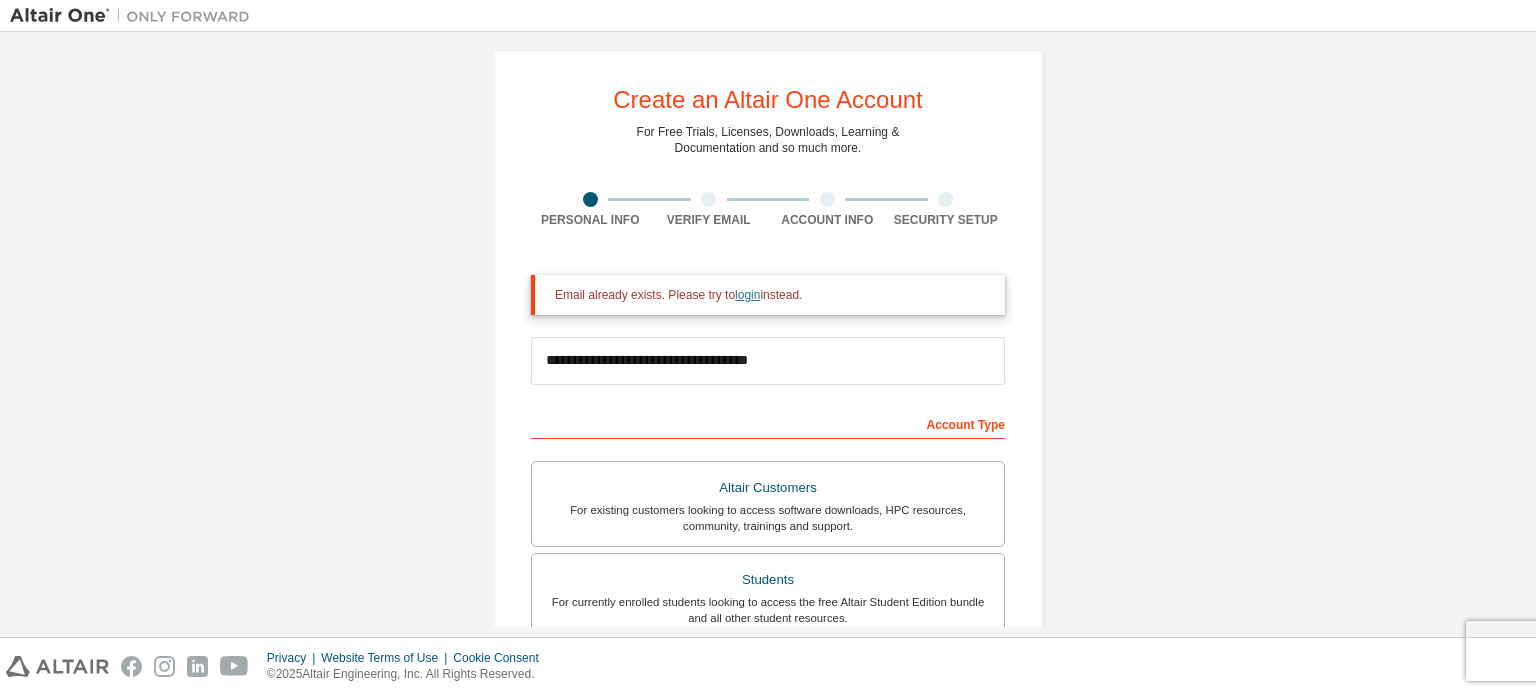 click on "login" at bounding box center (747, 295) 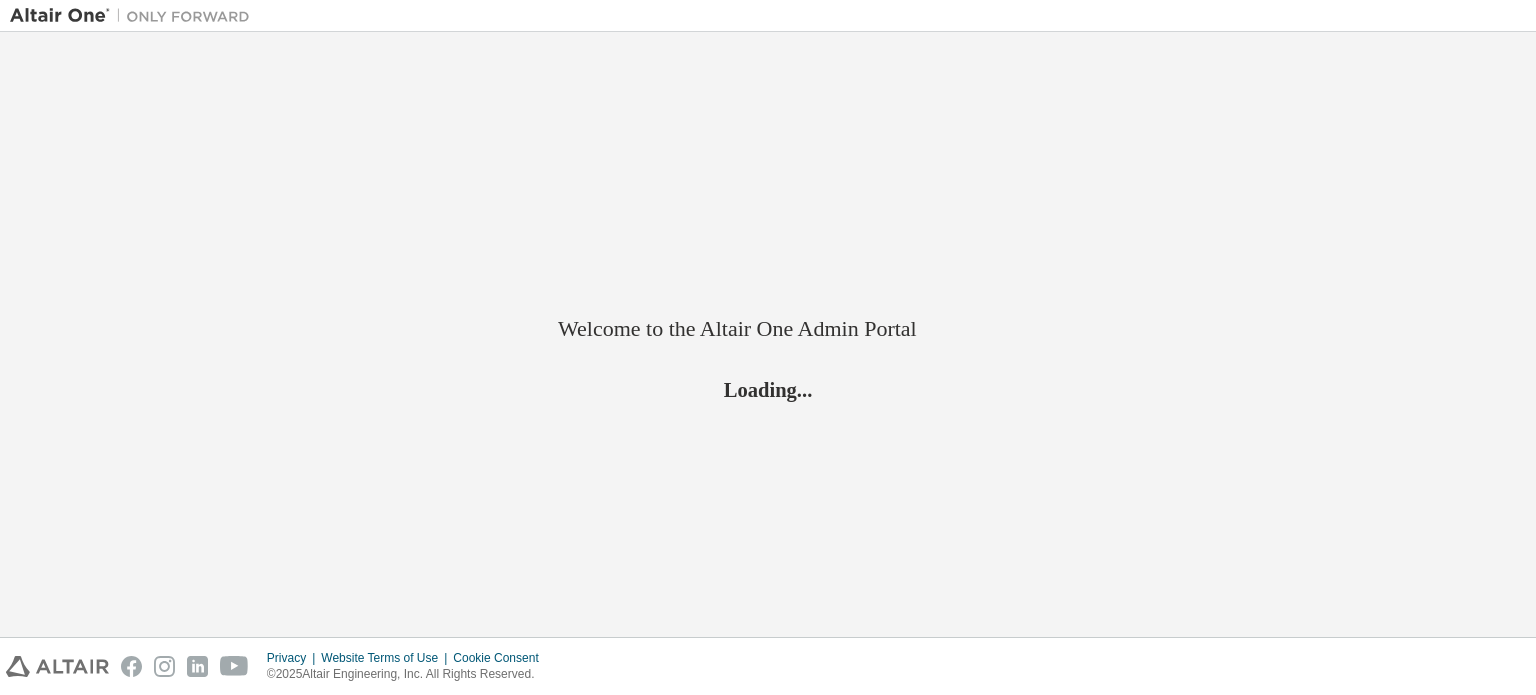 scroll, scrollTop: 0, scrollLeft: 0, axis: both 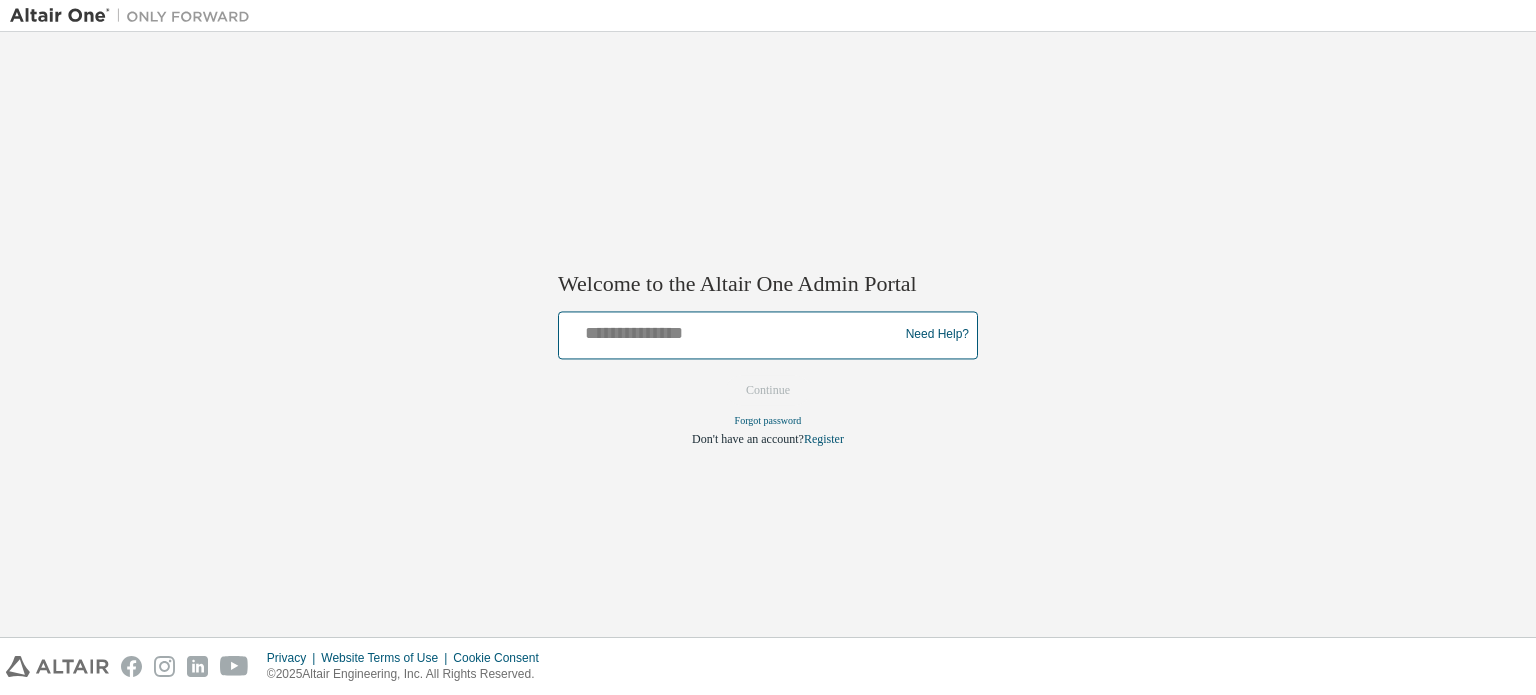 click at bounding box center [731, 330] 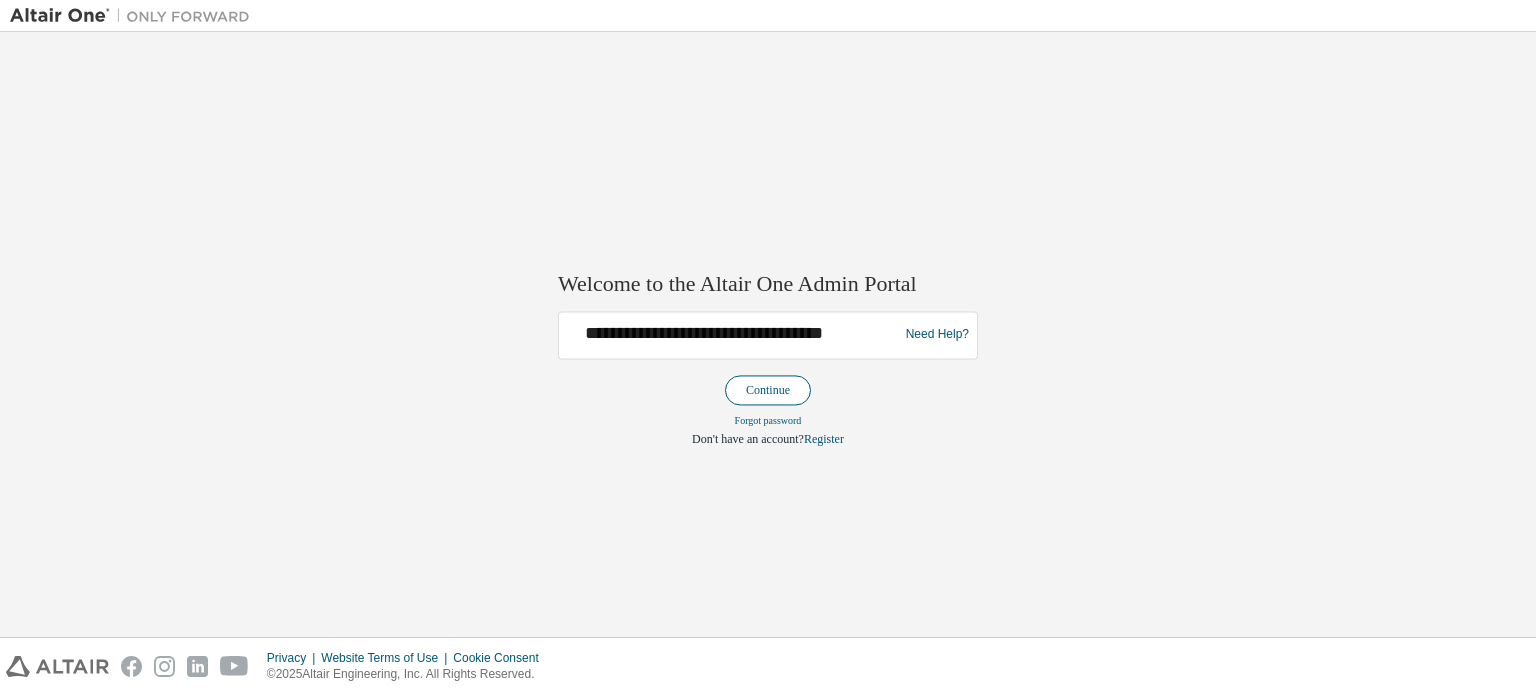 click on "Continue" at bounding box center [768, 390] 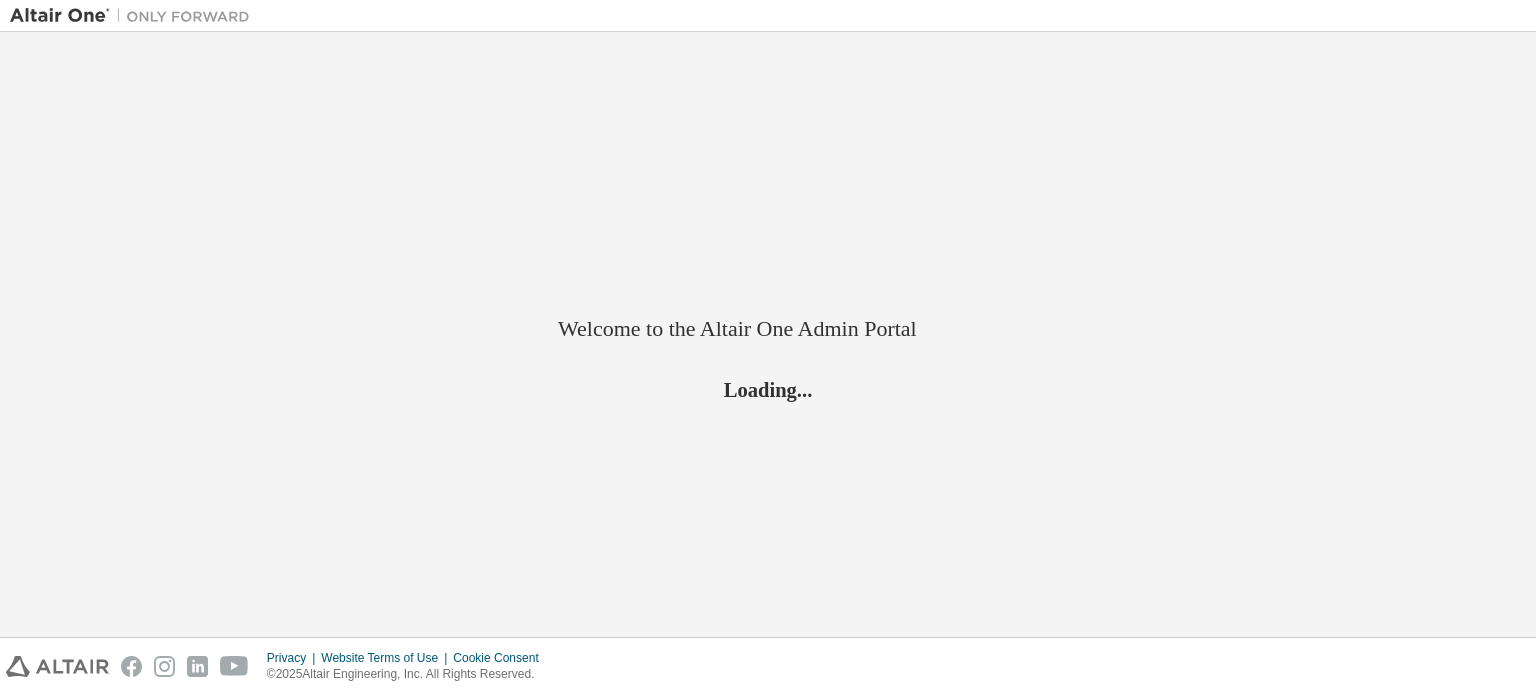 scroll, scrollTop: 0, scrollLeft: 0, axis: both 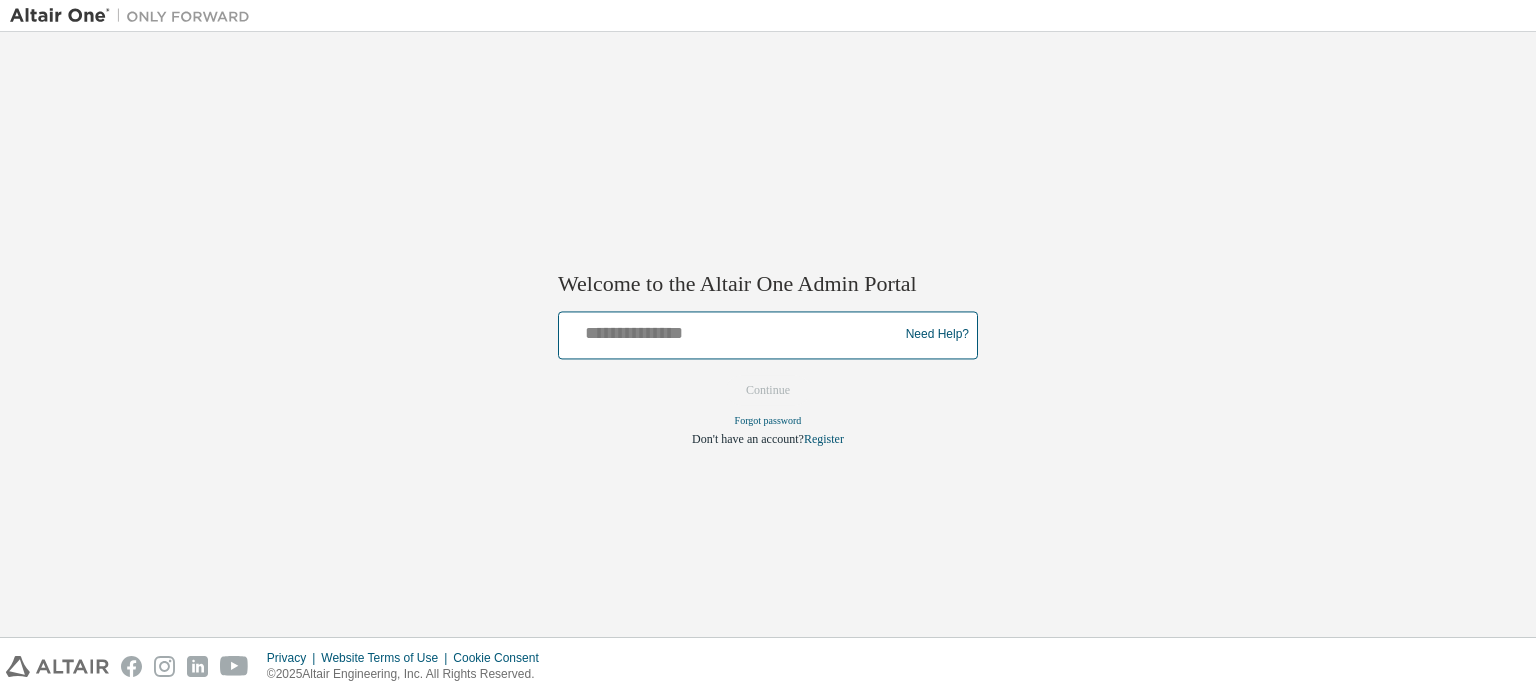 click at bounding box center (731, 330) 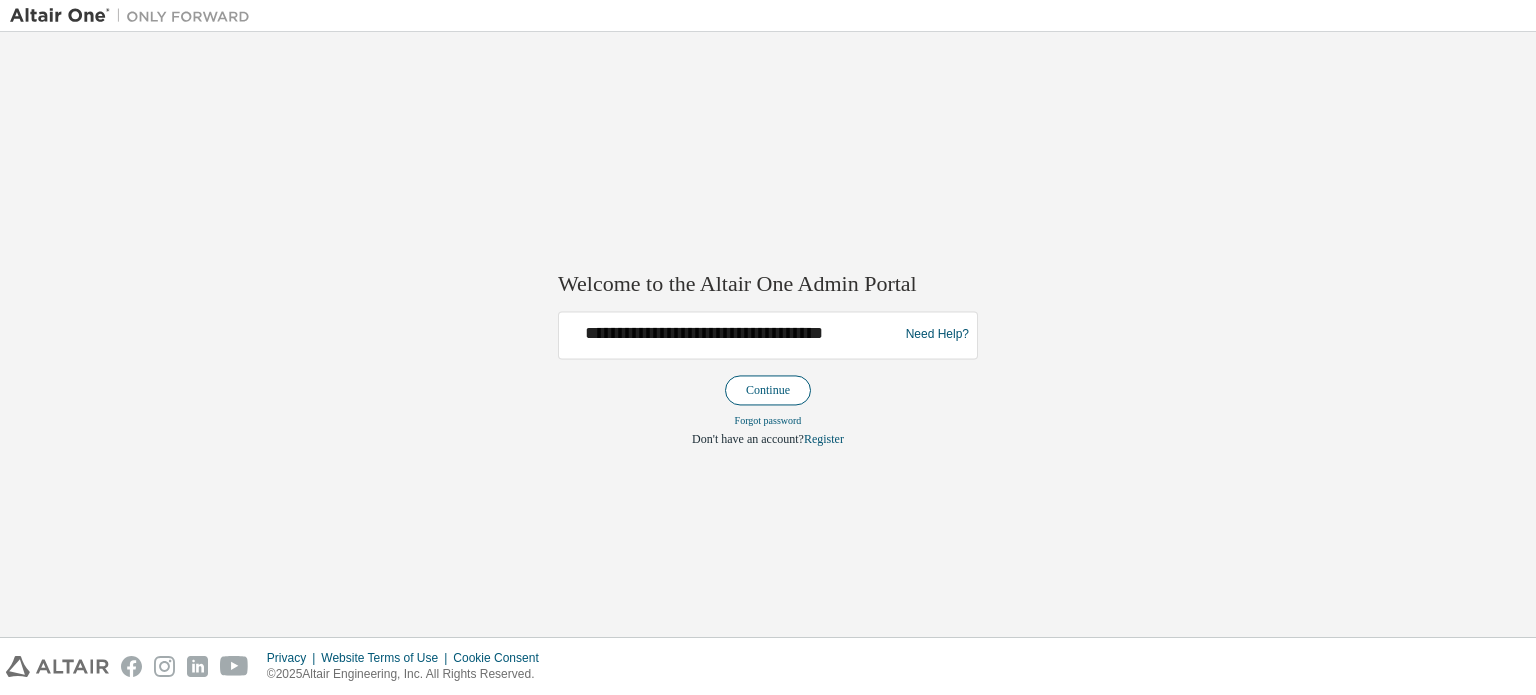 click on "Continue" at bounding box center [768, 390] 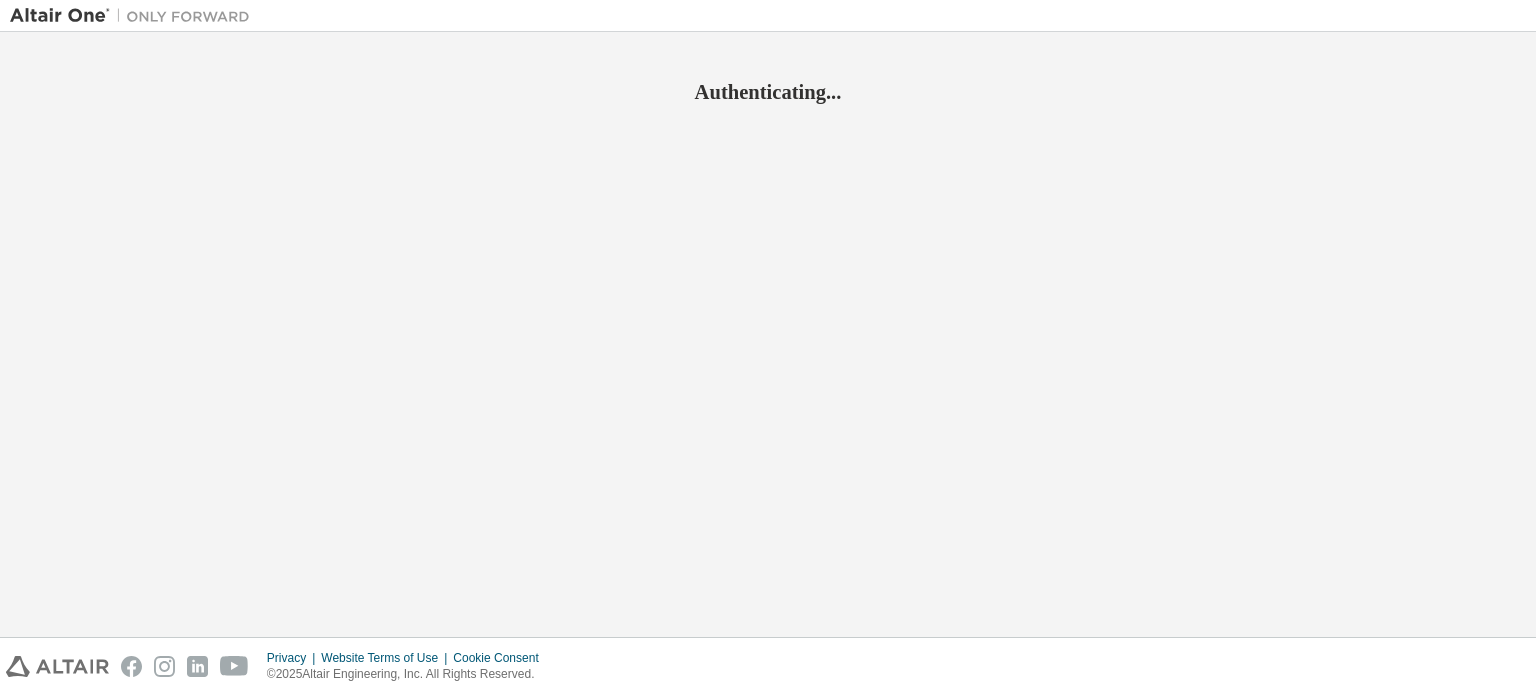 scroll, scrollTop: 0, scrollLeft: 0, axis: both 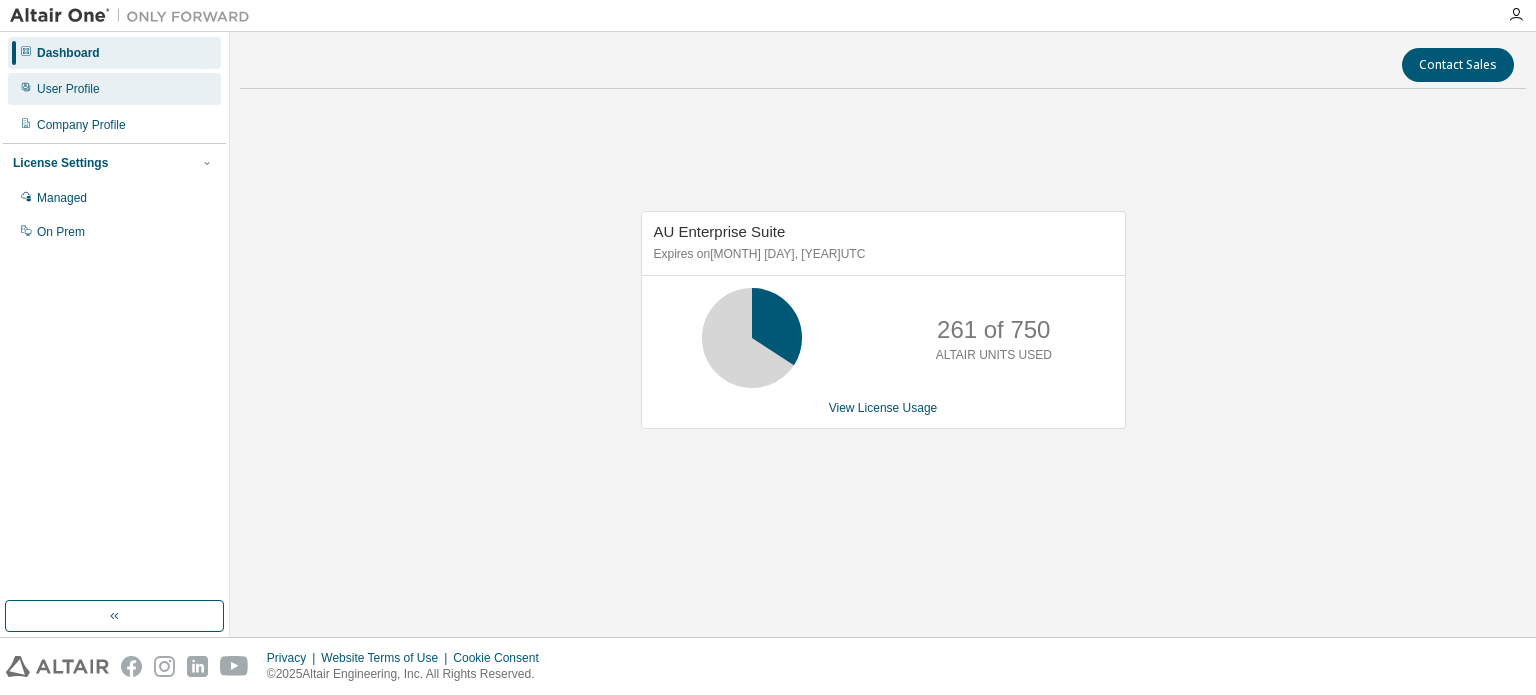 click on "User Profile" at bounding box center [114, 89] 